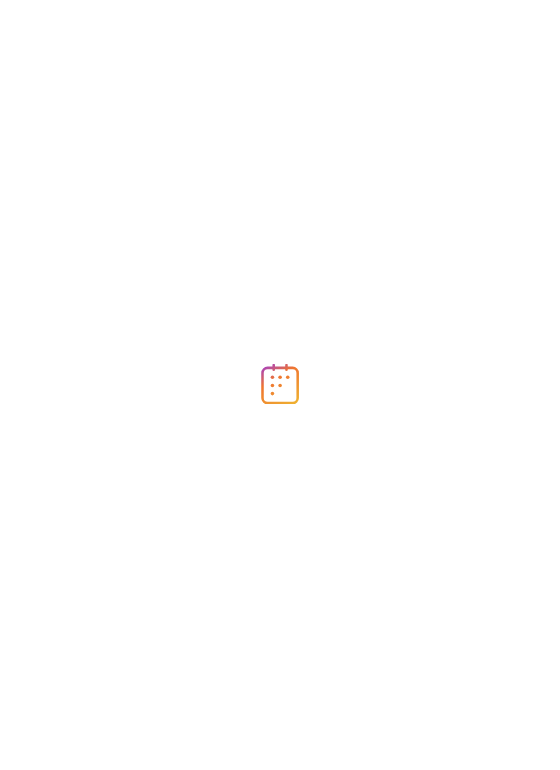 scroll, scrollTop: 0, scrollLeft: 0, axis: both 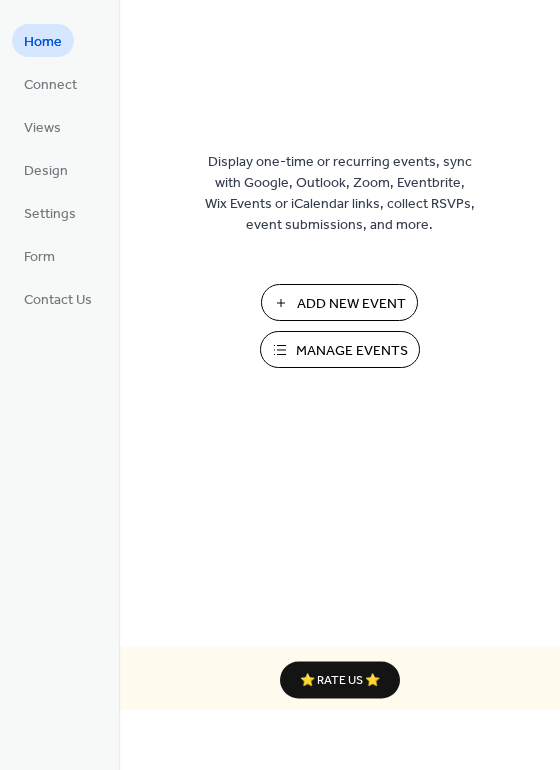click on "Manage Events" at bounding box center (352, 351) 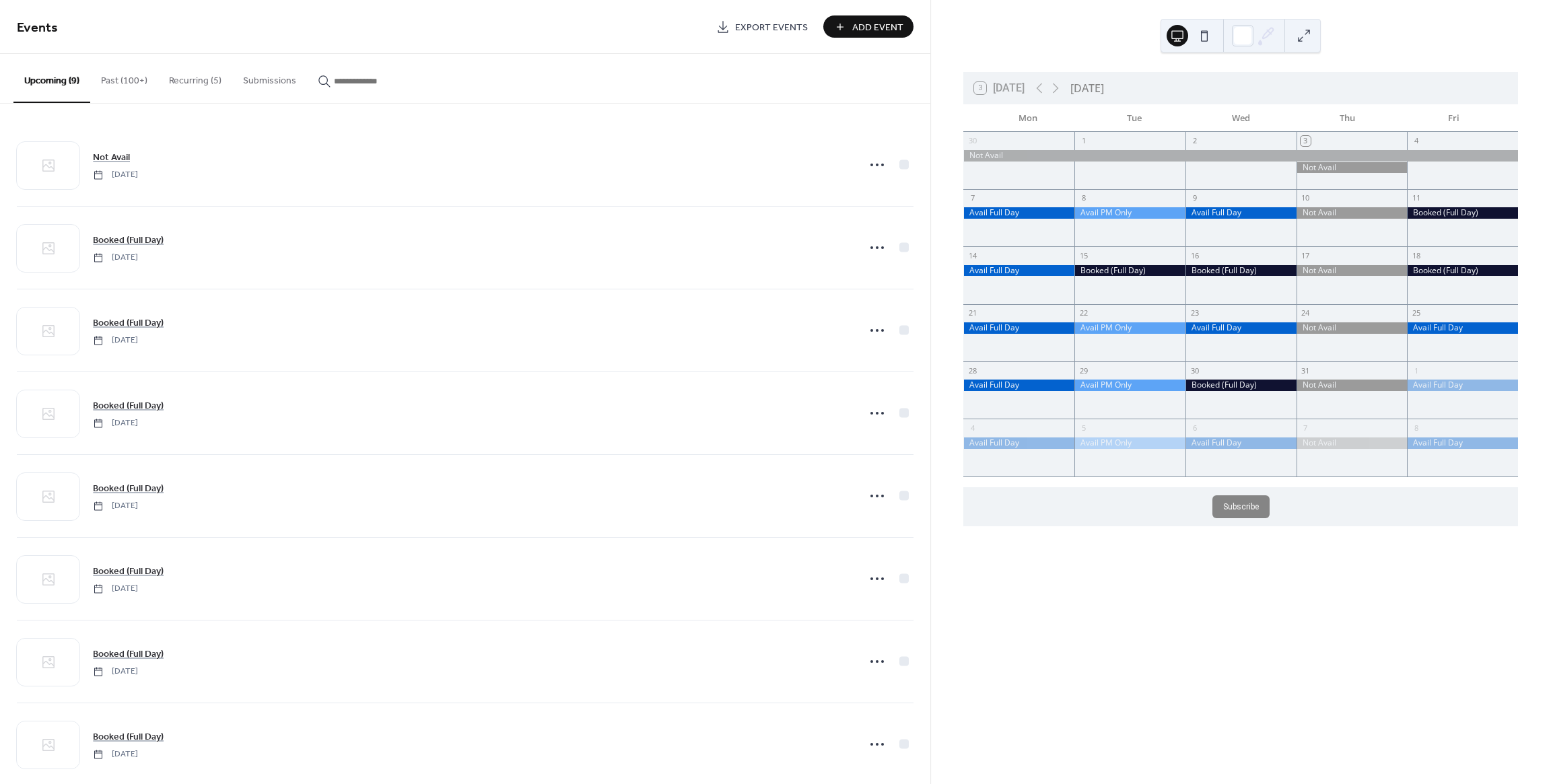 scroll, scrollTop: 0, scrollLeft: 0, axis: both 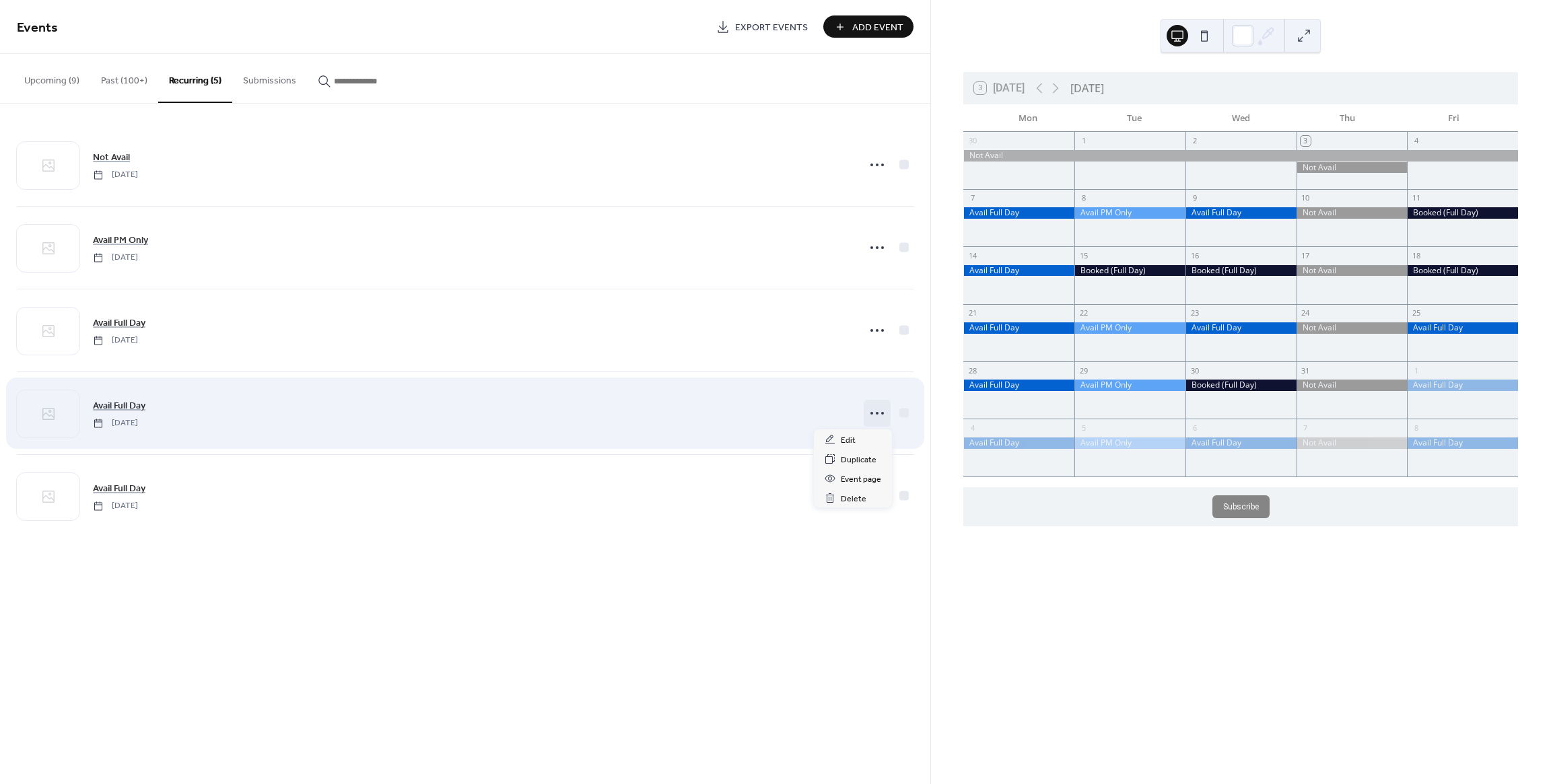 click 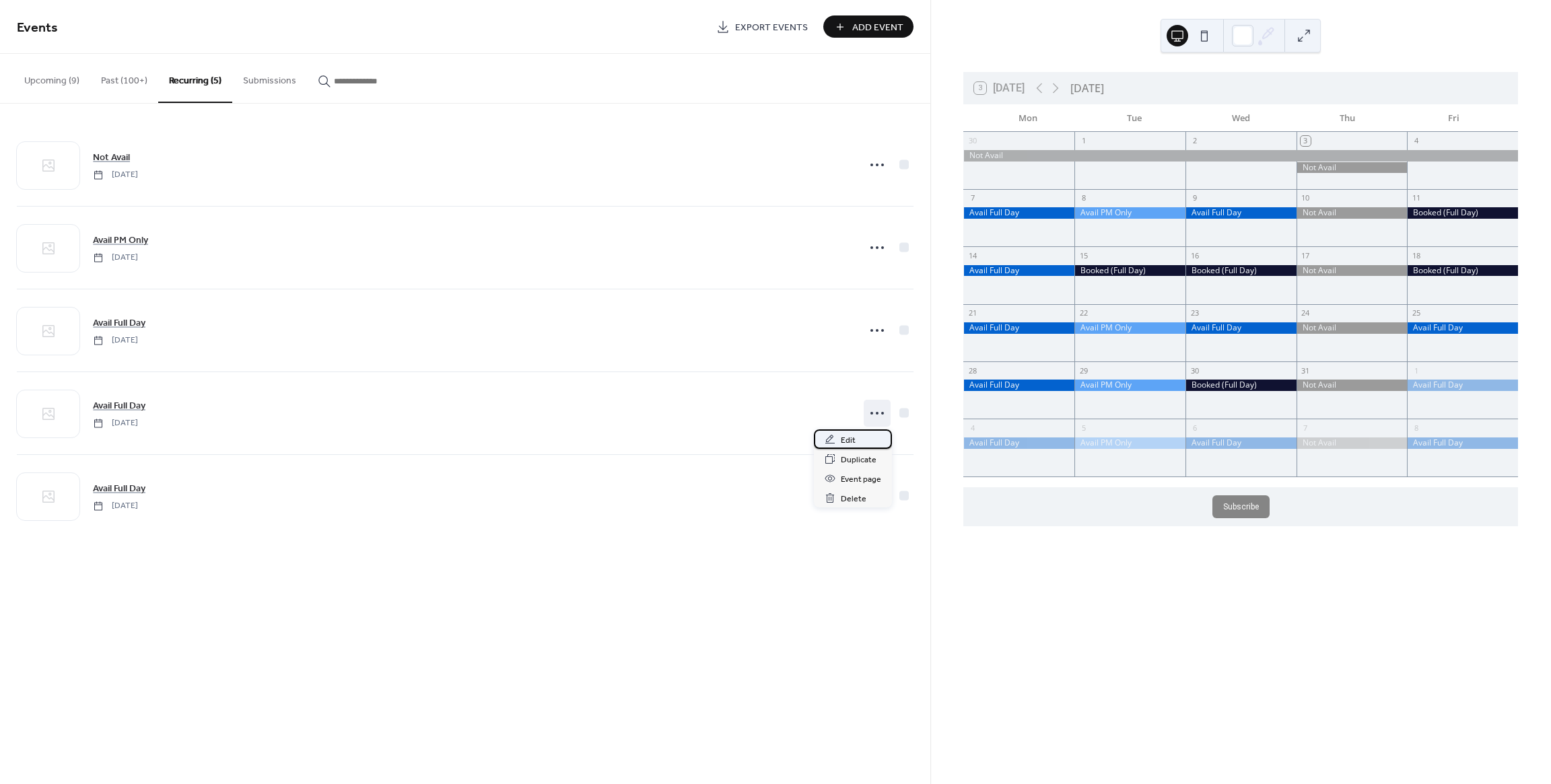 click on "Edit" at bounding box center (853, 439) 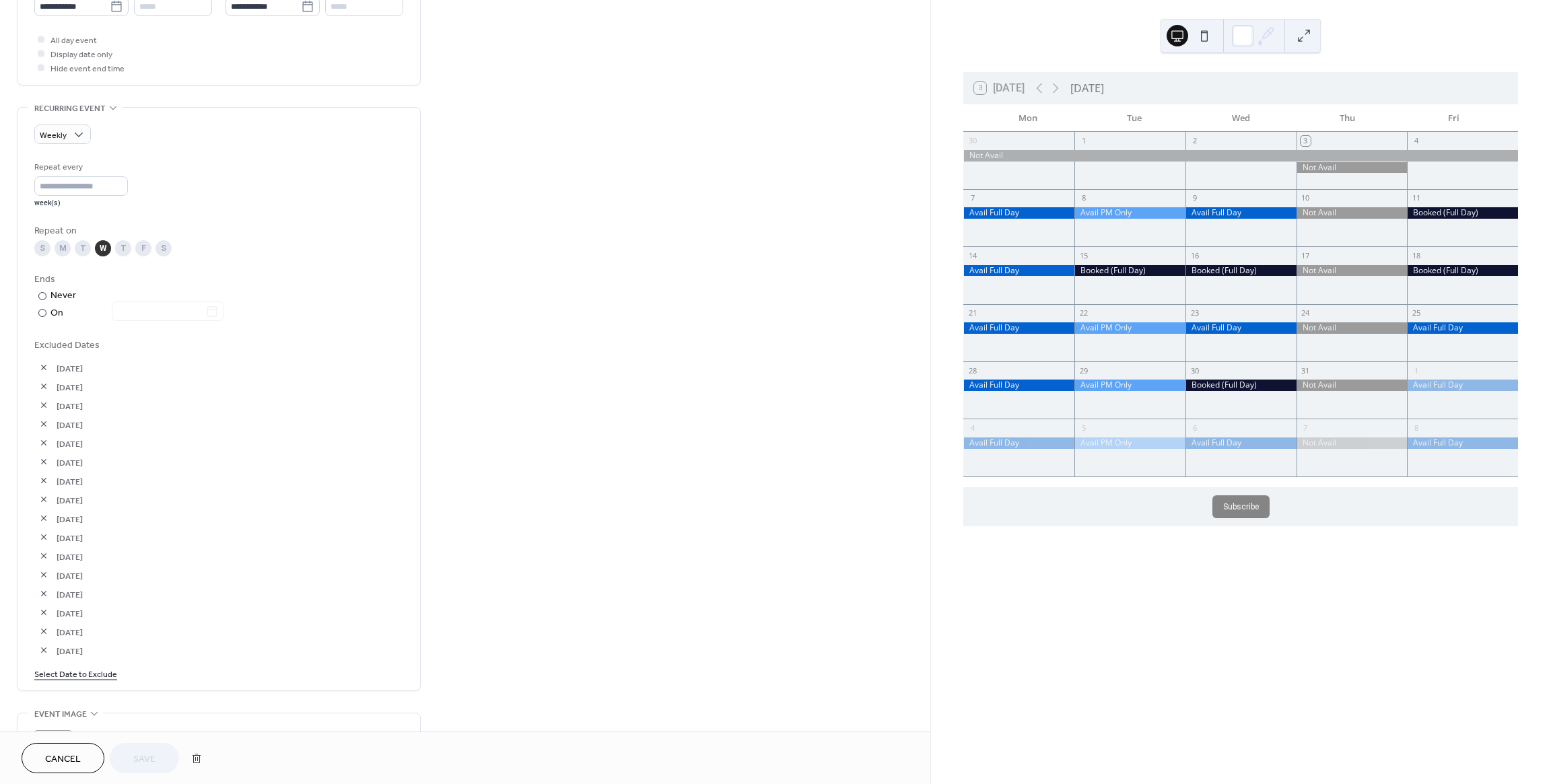 scroll, scrollTop: 491, scrollLeft: 0, axis: vertical 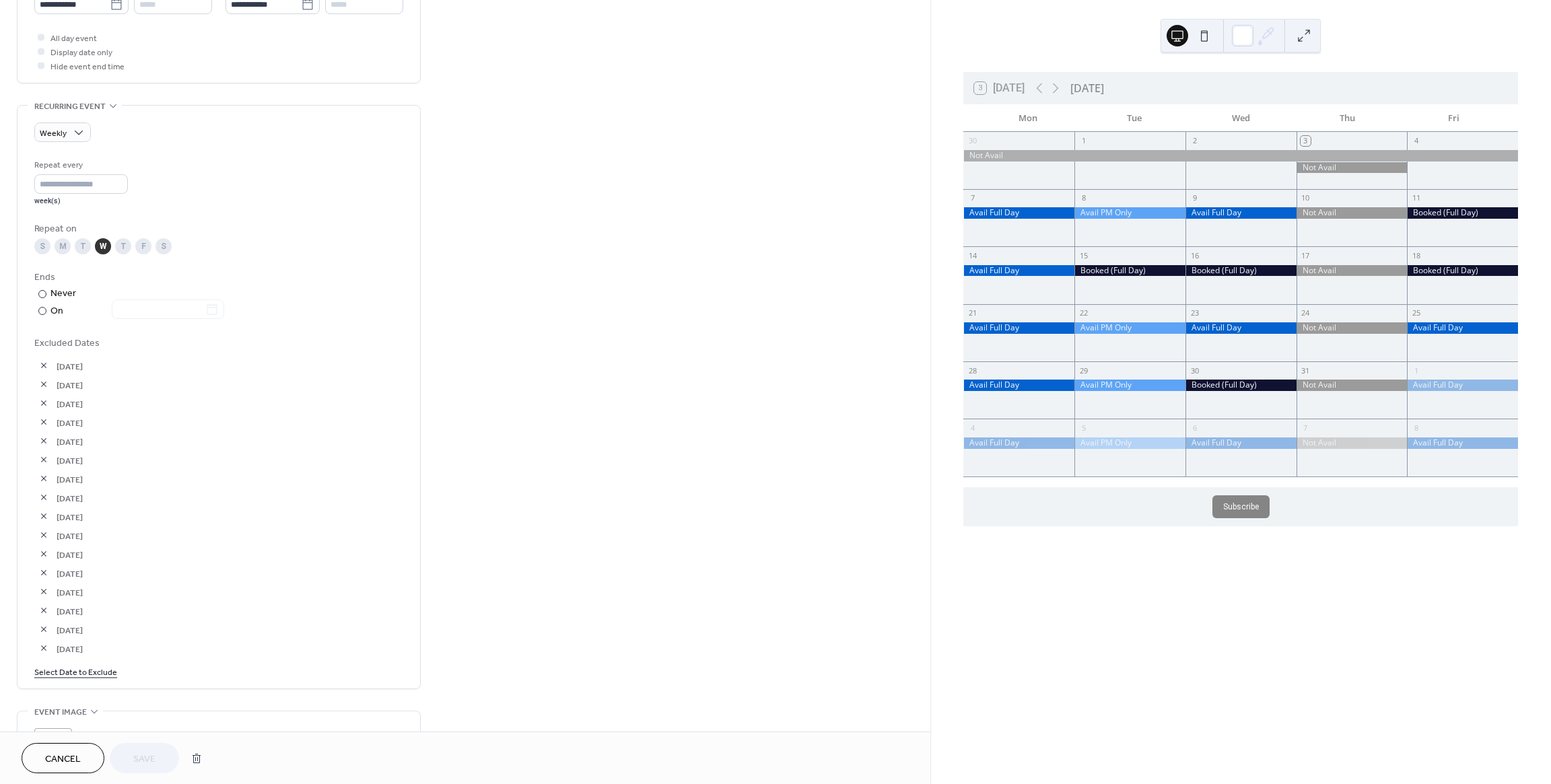 click on "Select Date to Exclude" at bounding box center (75, 671) 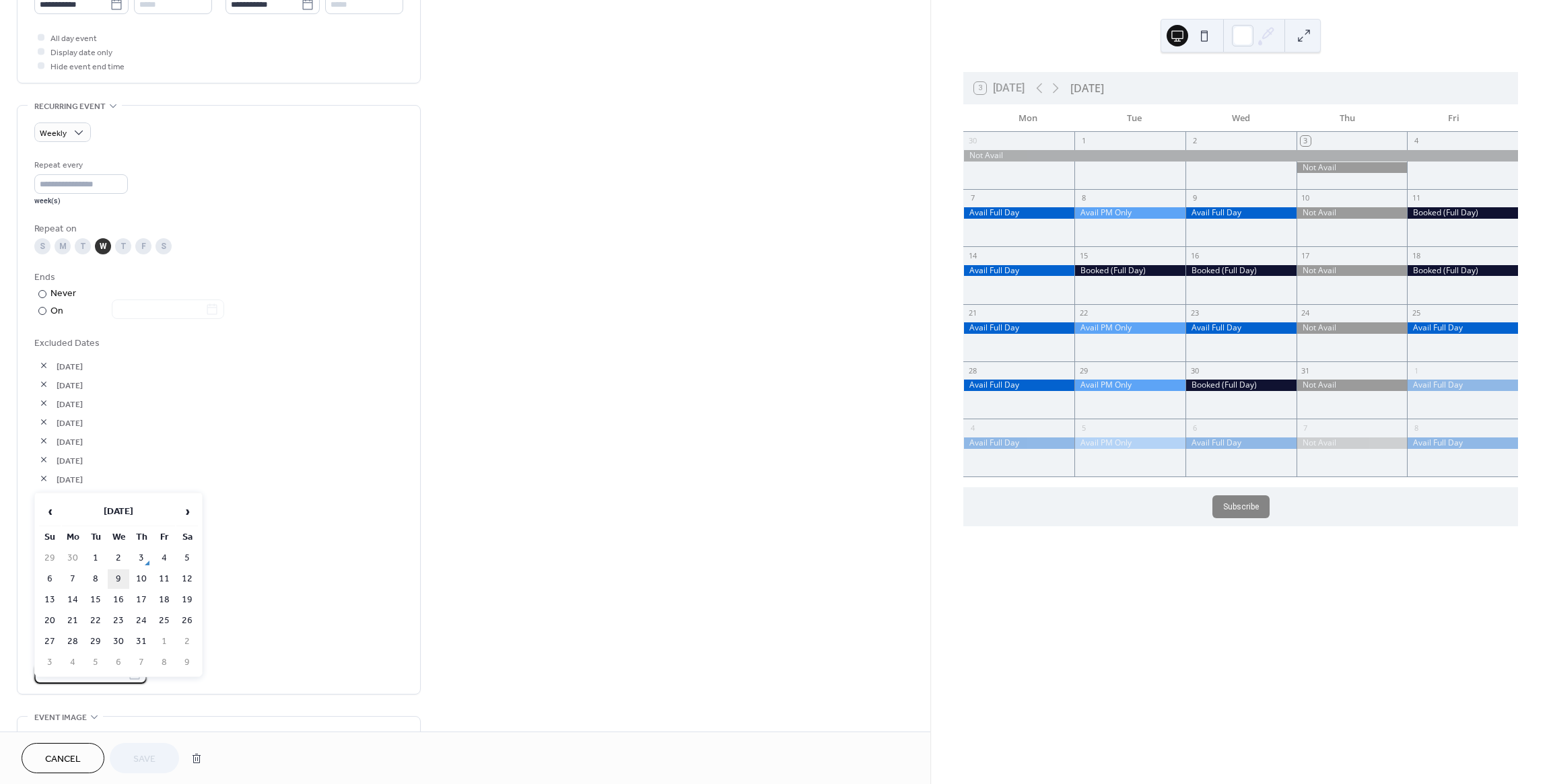 click on "9" at bounding box center (118, 579) 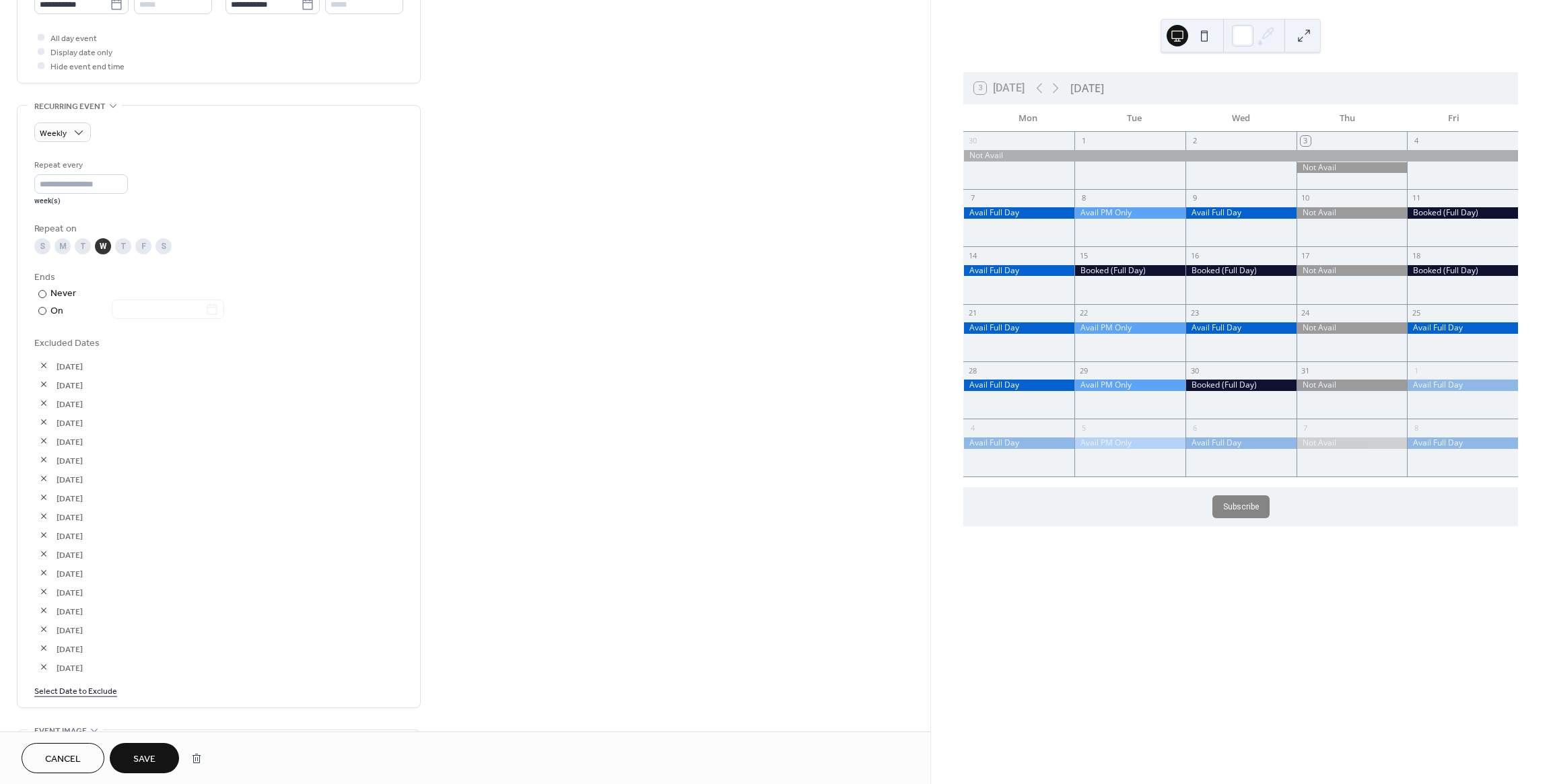click on "Save" at bounding box center (144, 759) 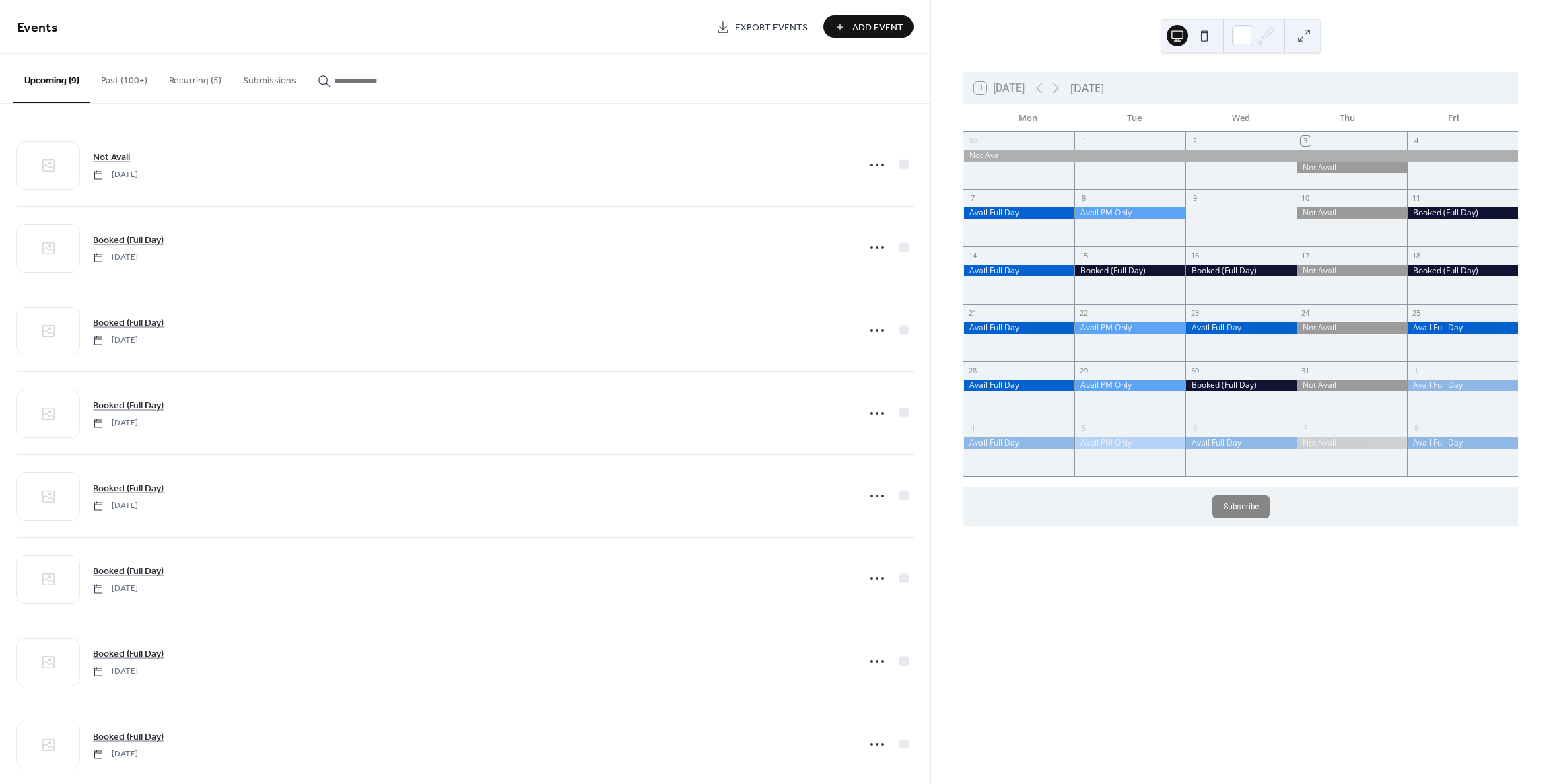 click on "Recurring  (5)" at bounding box center (195, 77) 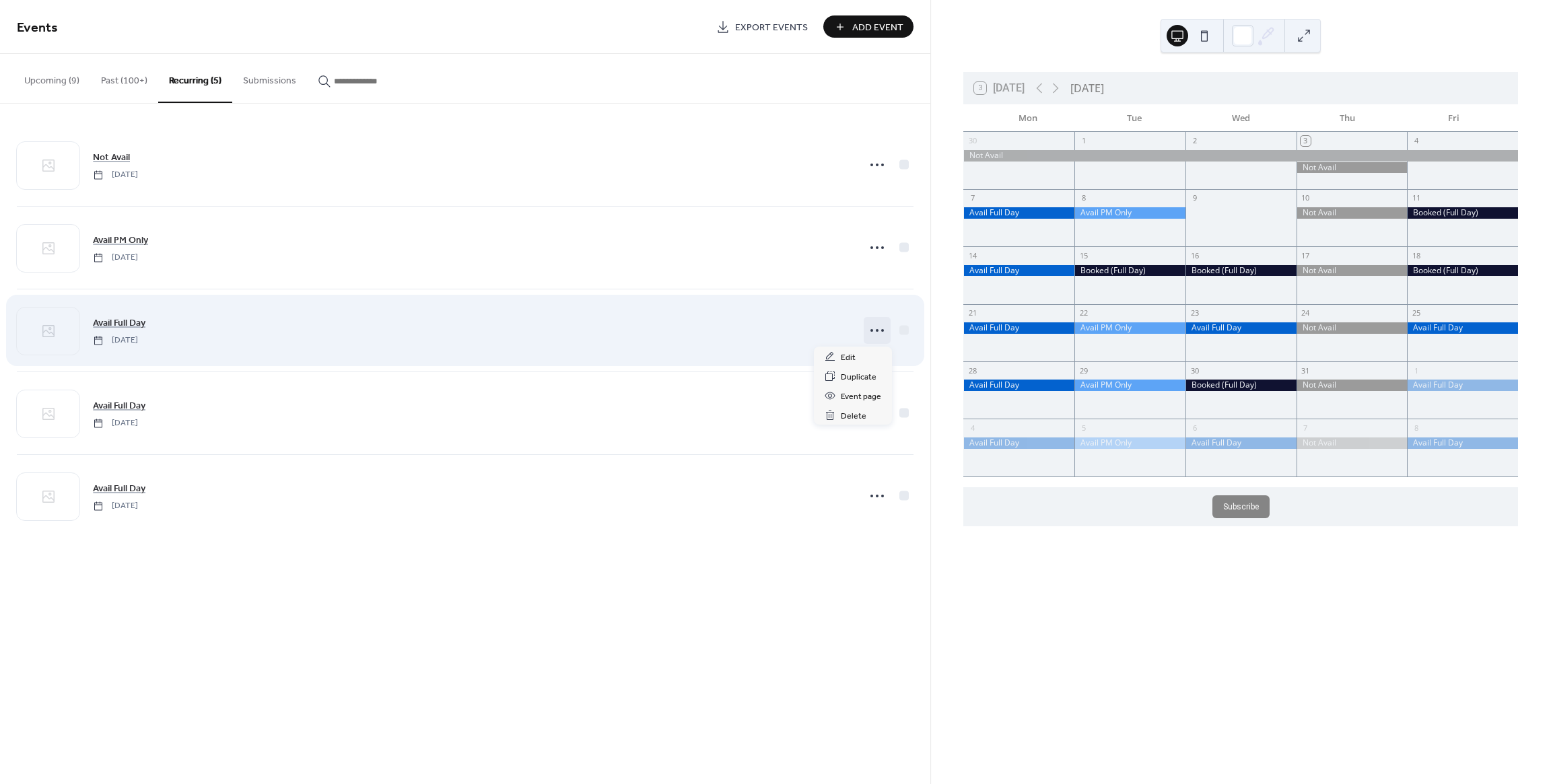 click 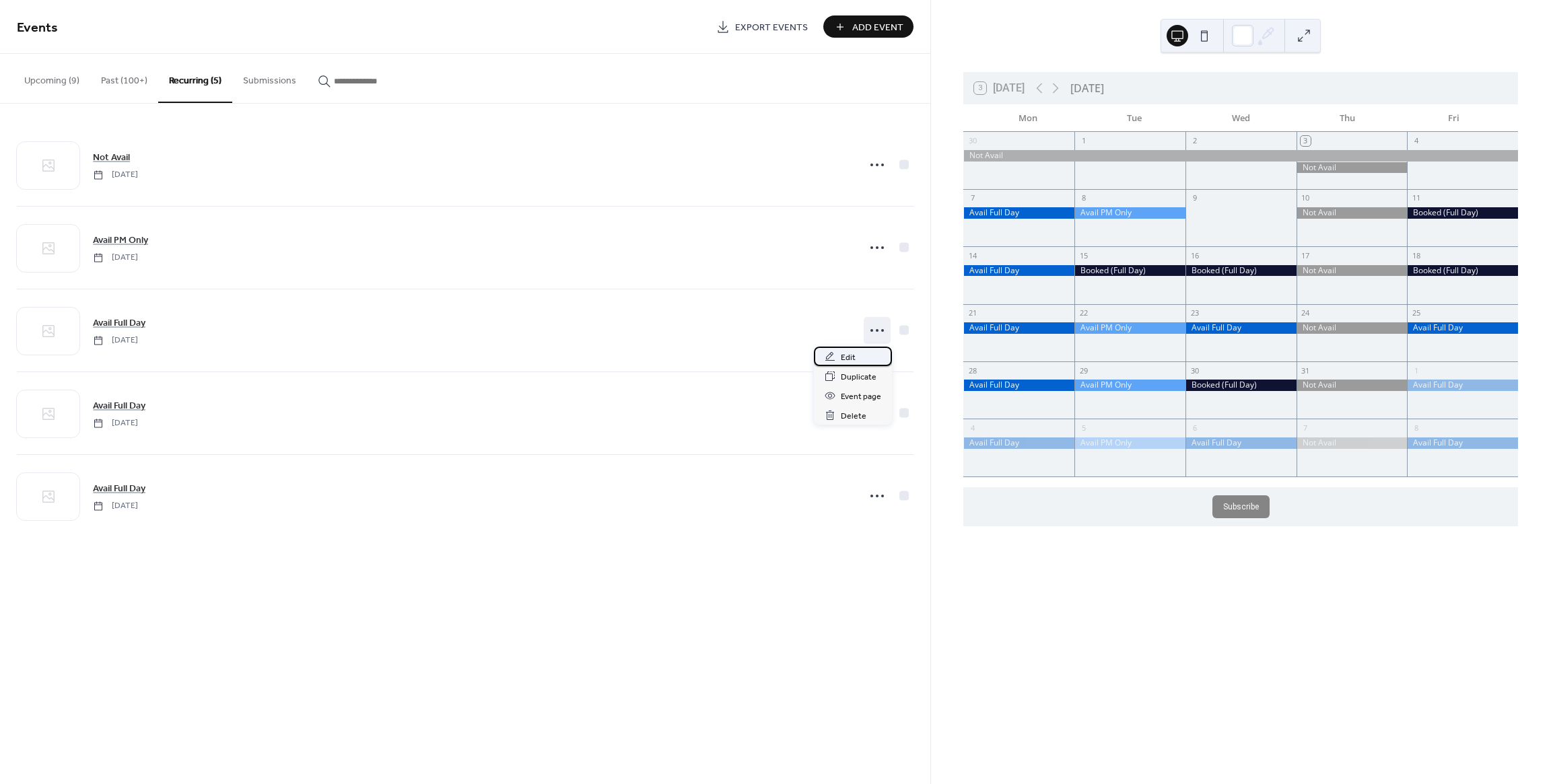 click on "Edit" at bounding box center (848, 357) 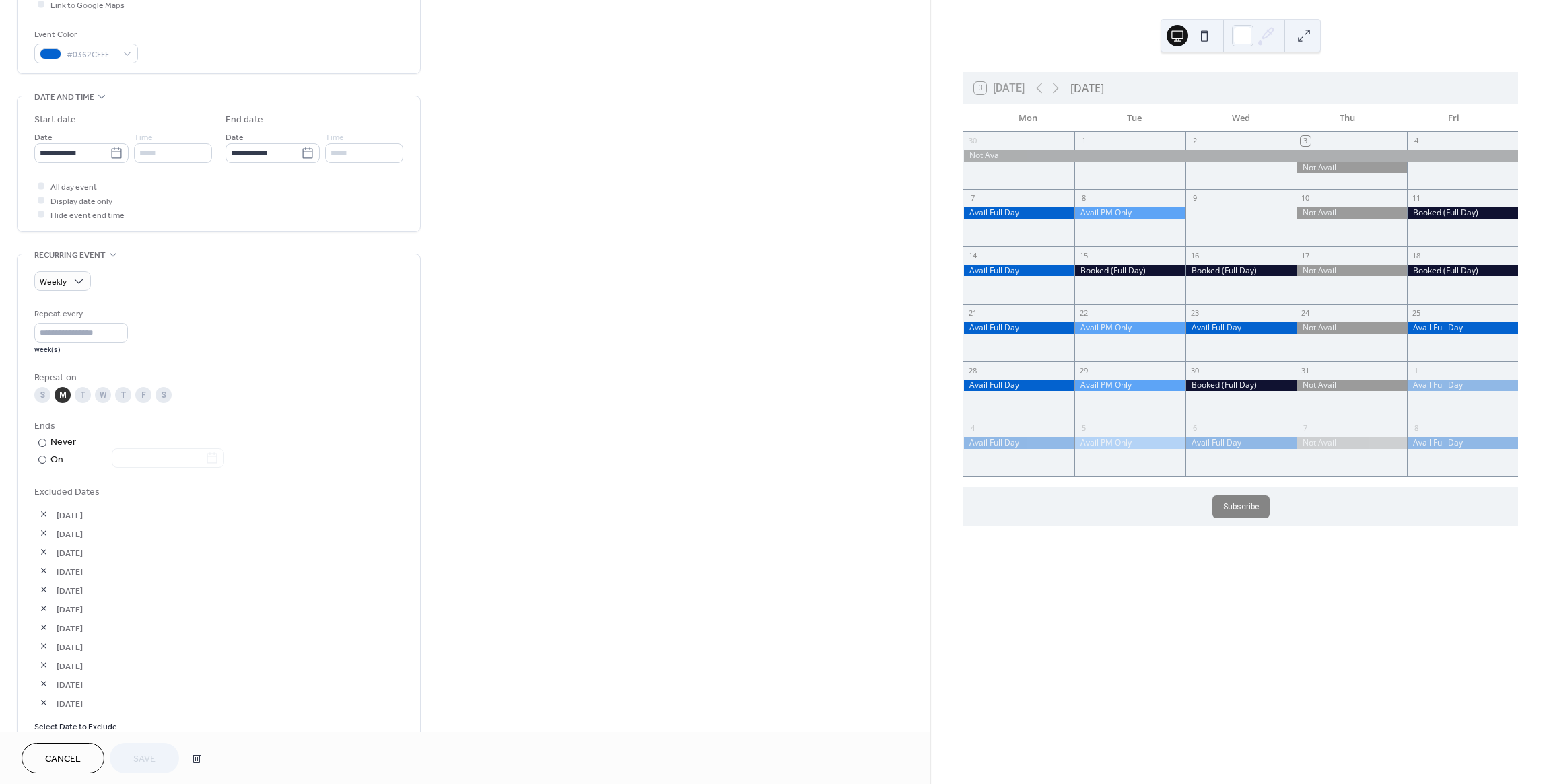 scroll, scrollTop: 453, scrollLeft: 0, axis: vertical 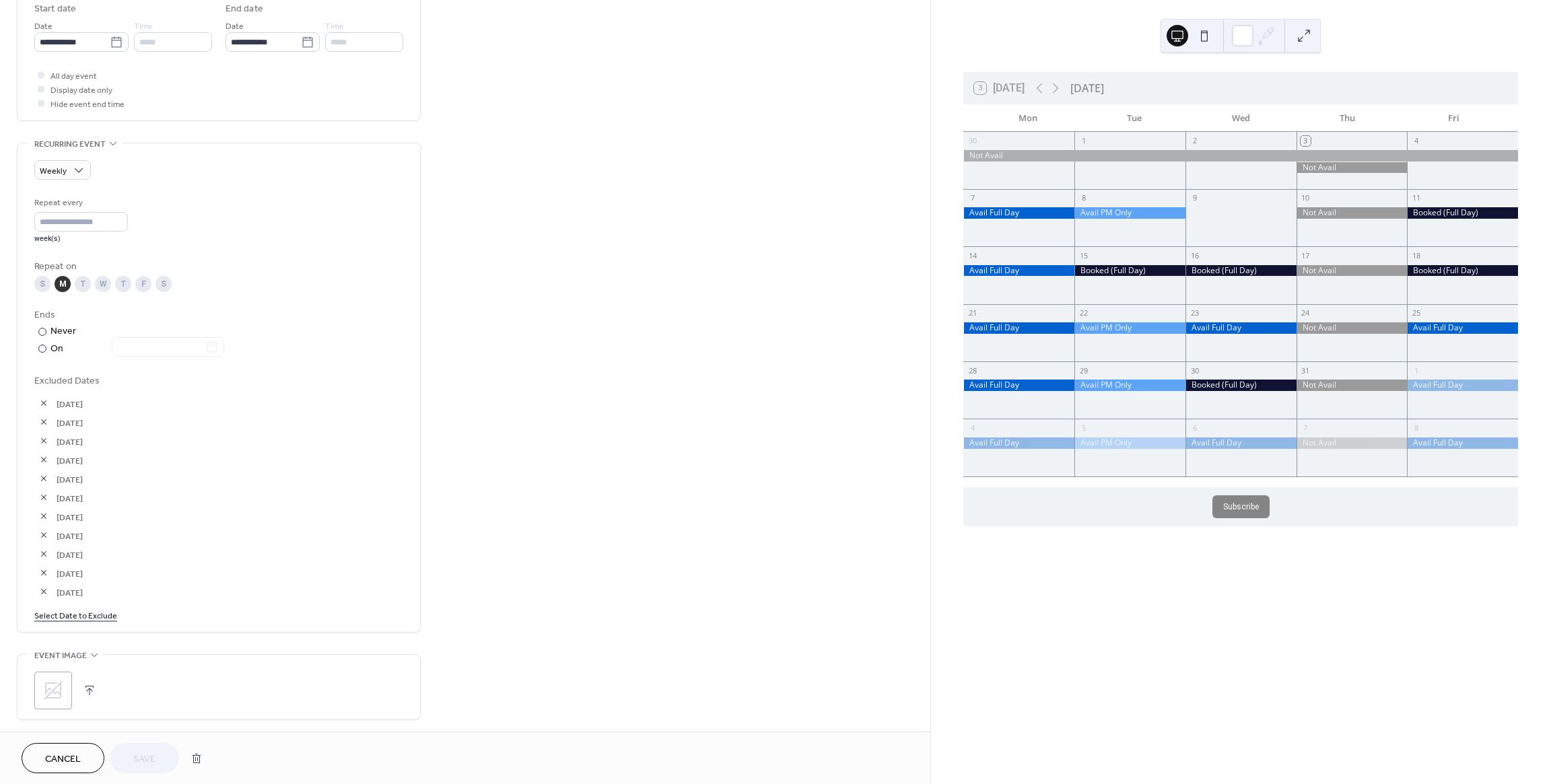 click on "Select Date to Exclude" at bounding box center [75, 614] 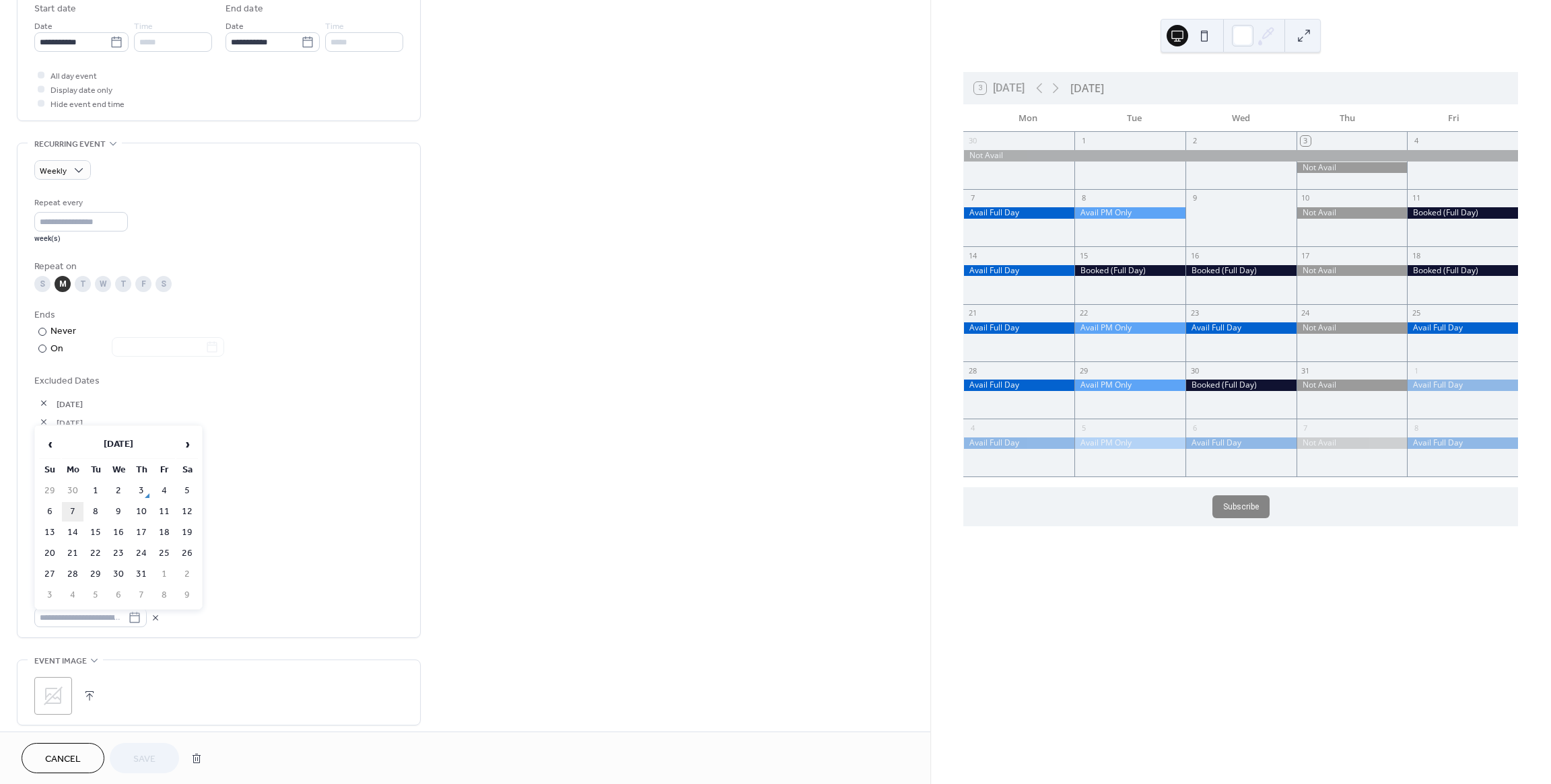 click on "7" at bounding box center [73, 511] 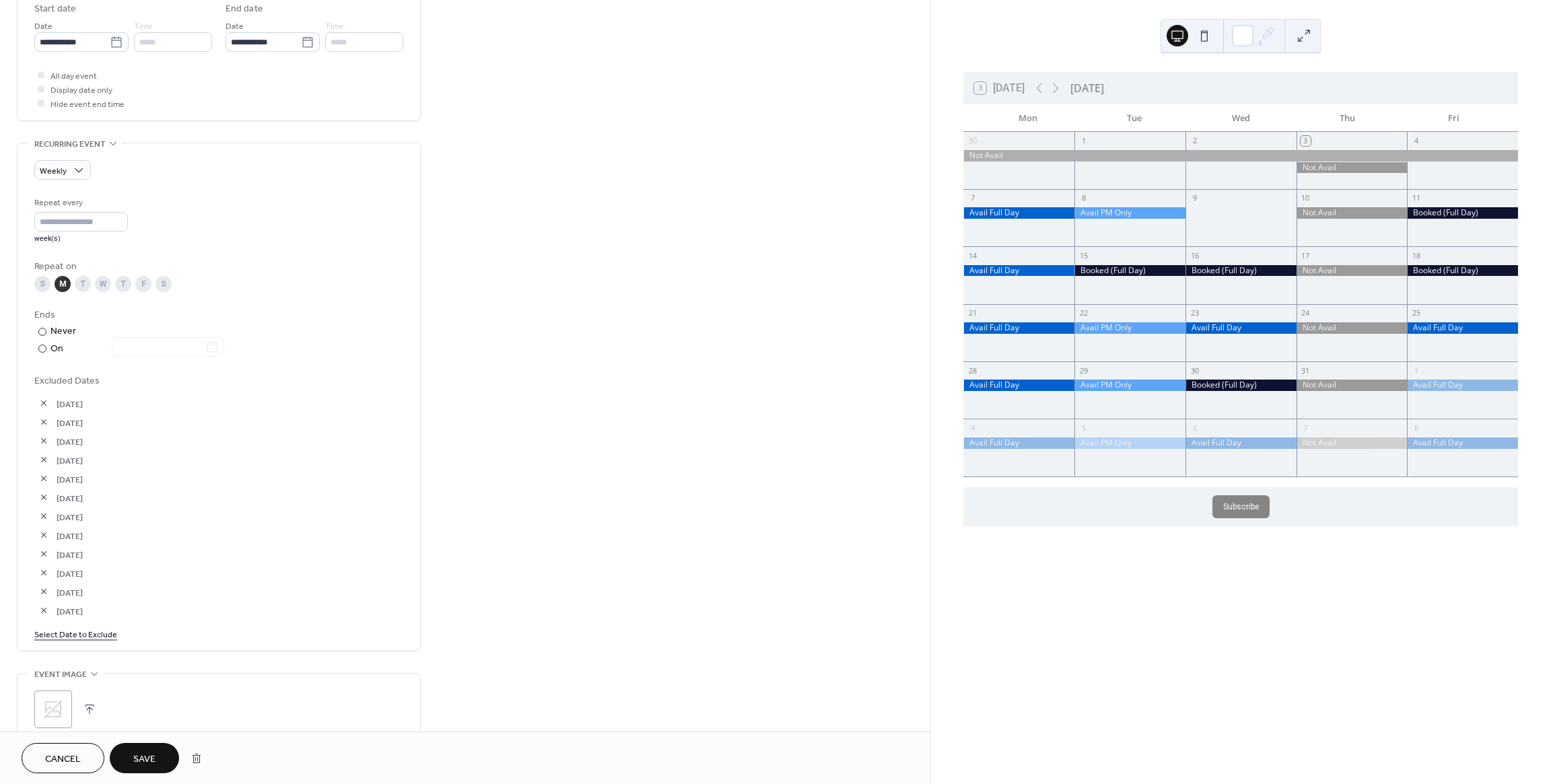 click on "Save" at bounding box center (144, 758) 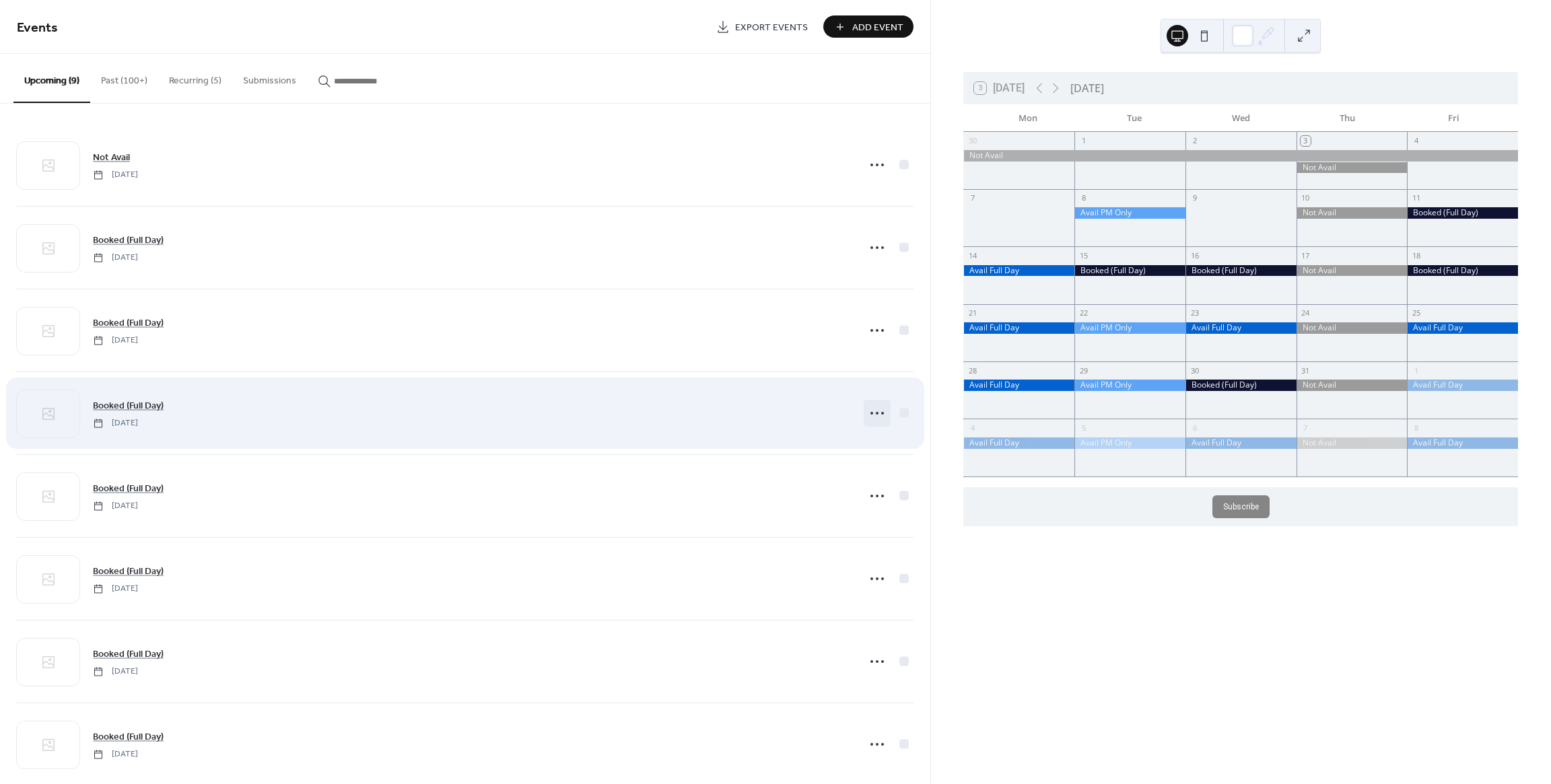 click 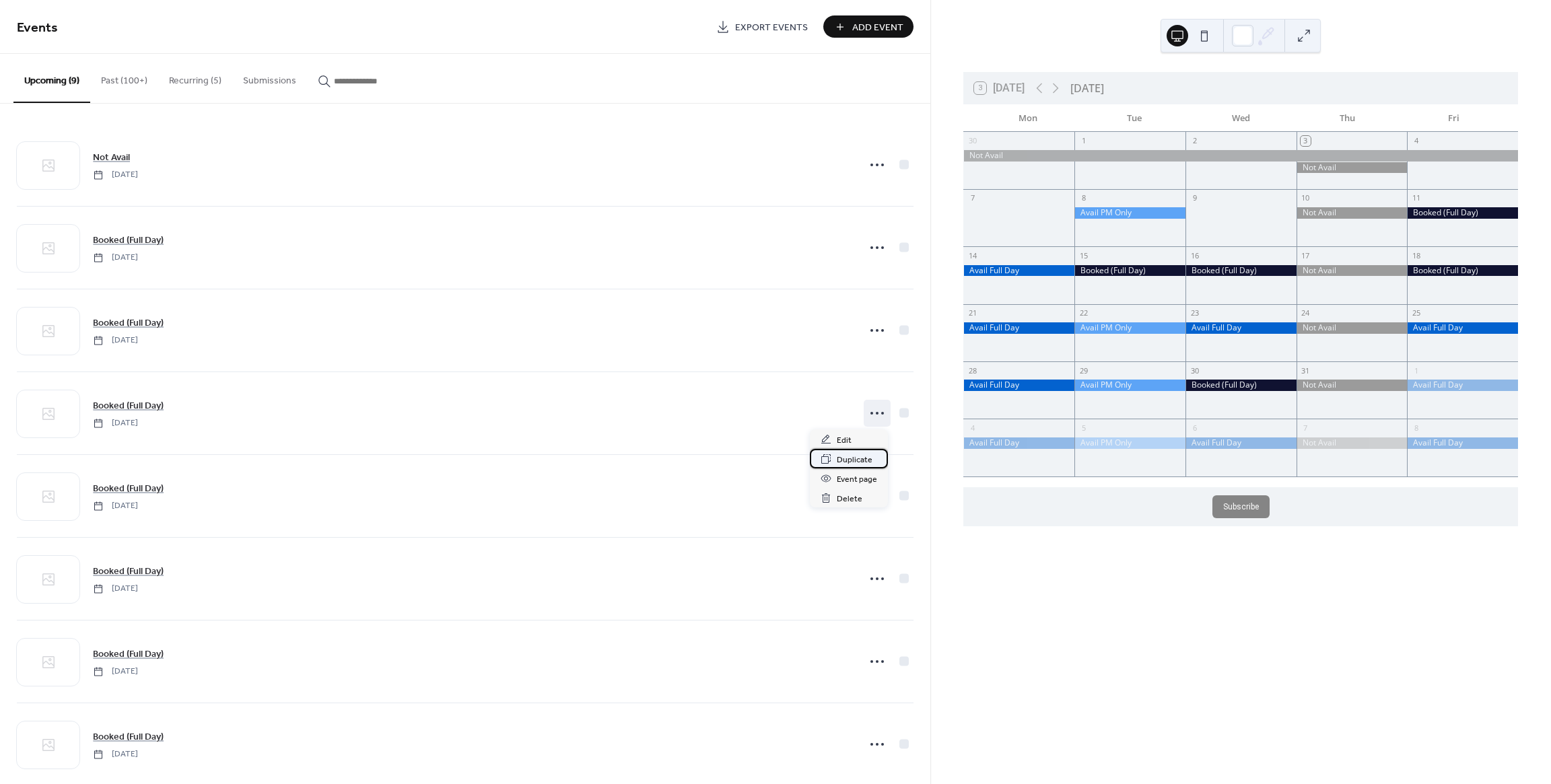 click on "Duplicate" at bounding box center [854, 460] 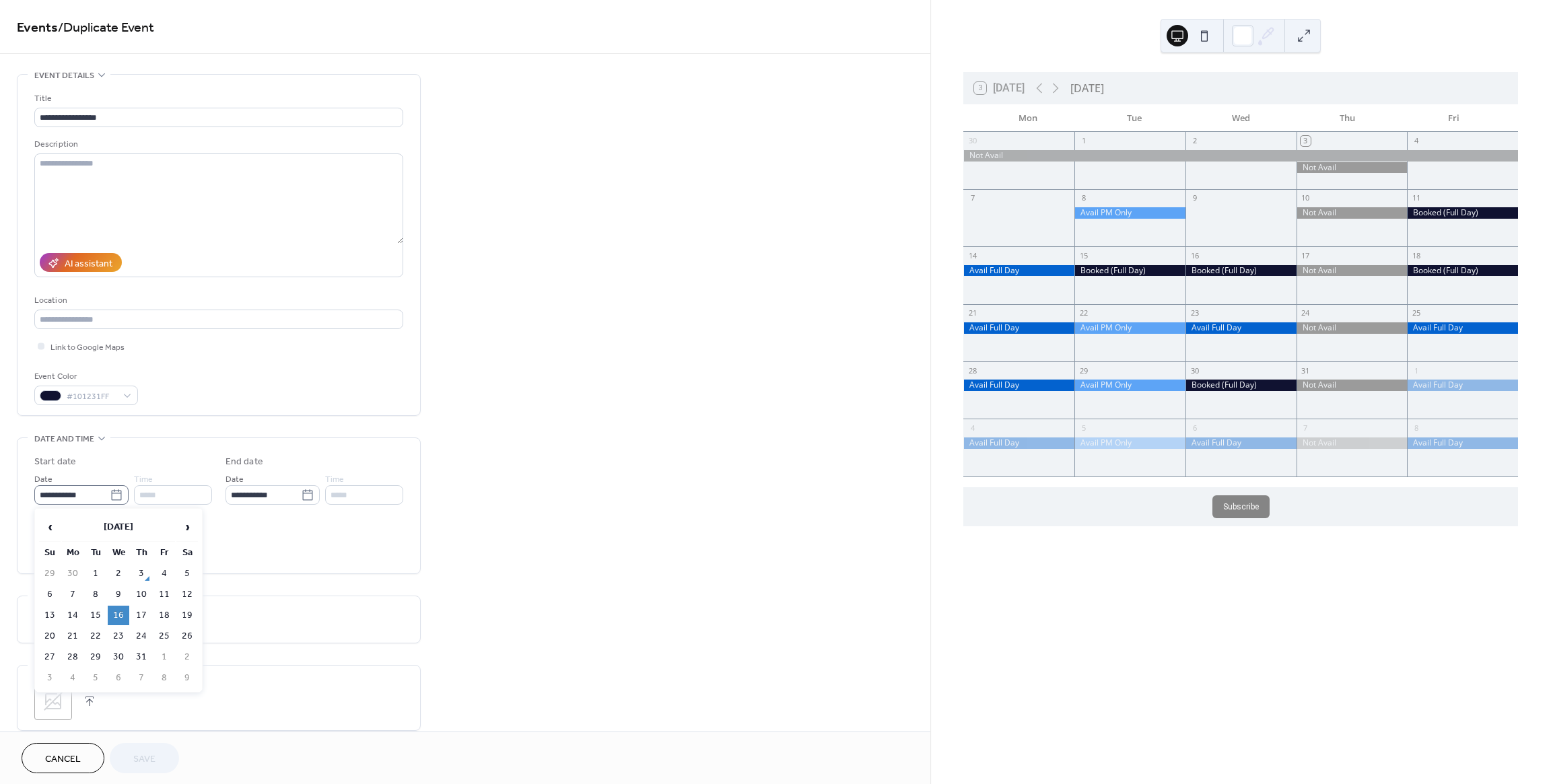 click 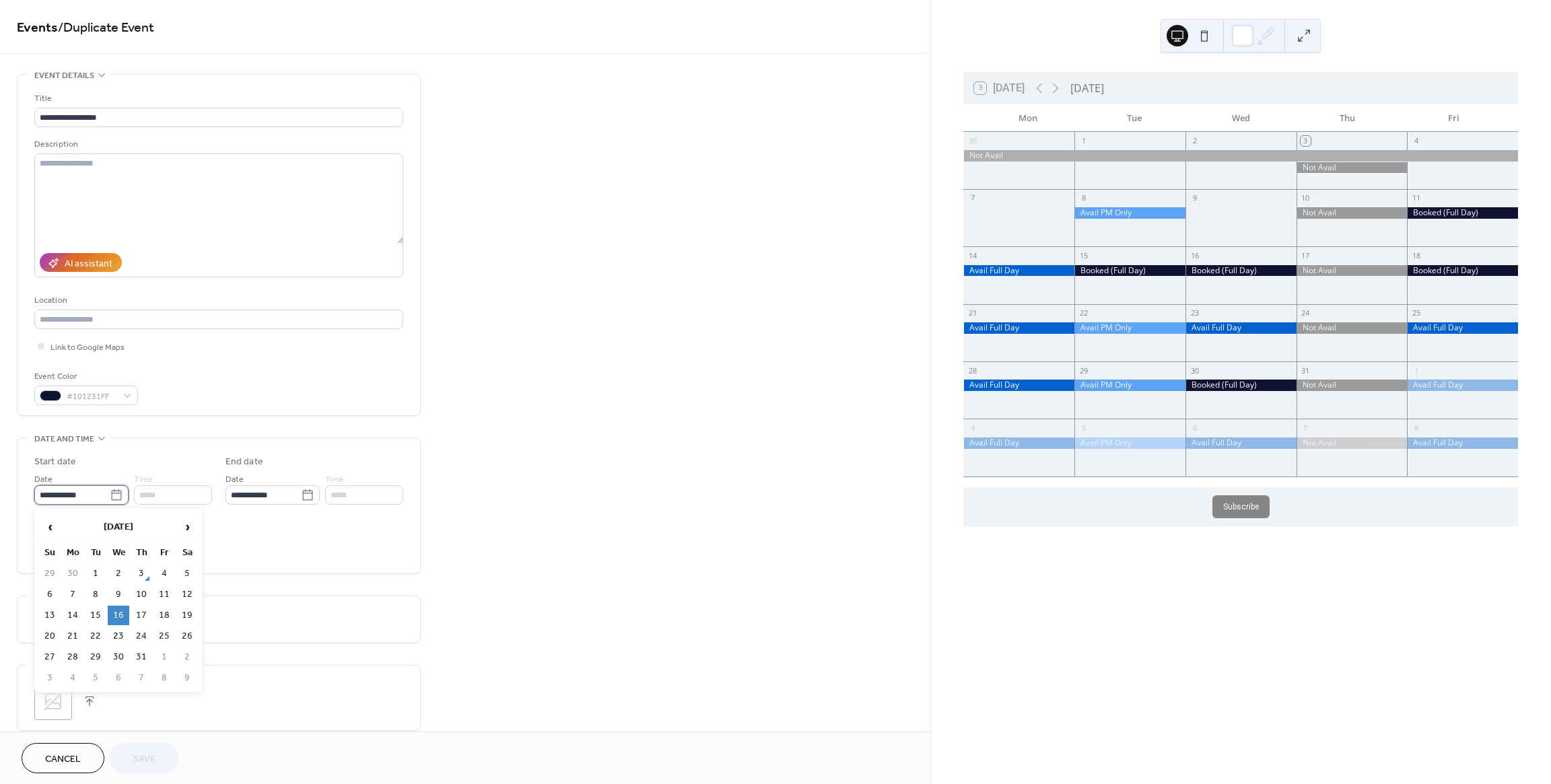 click on "**********" at bounding box center (72, 495) 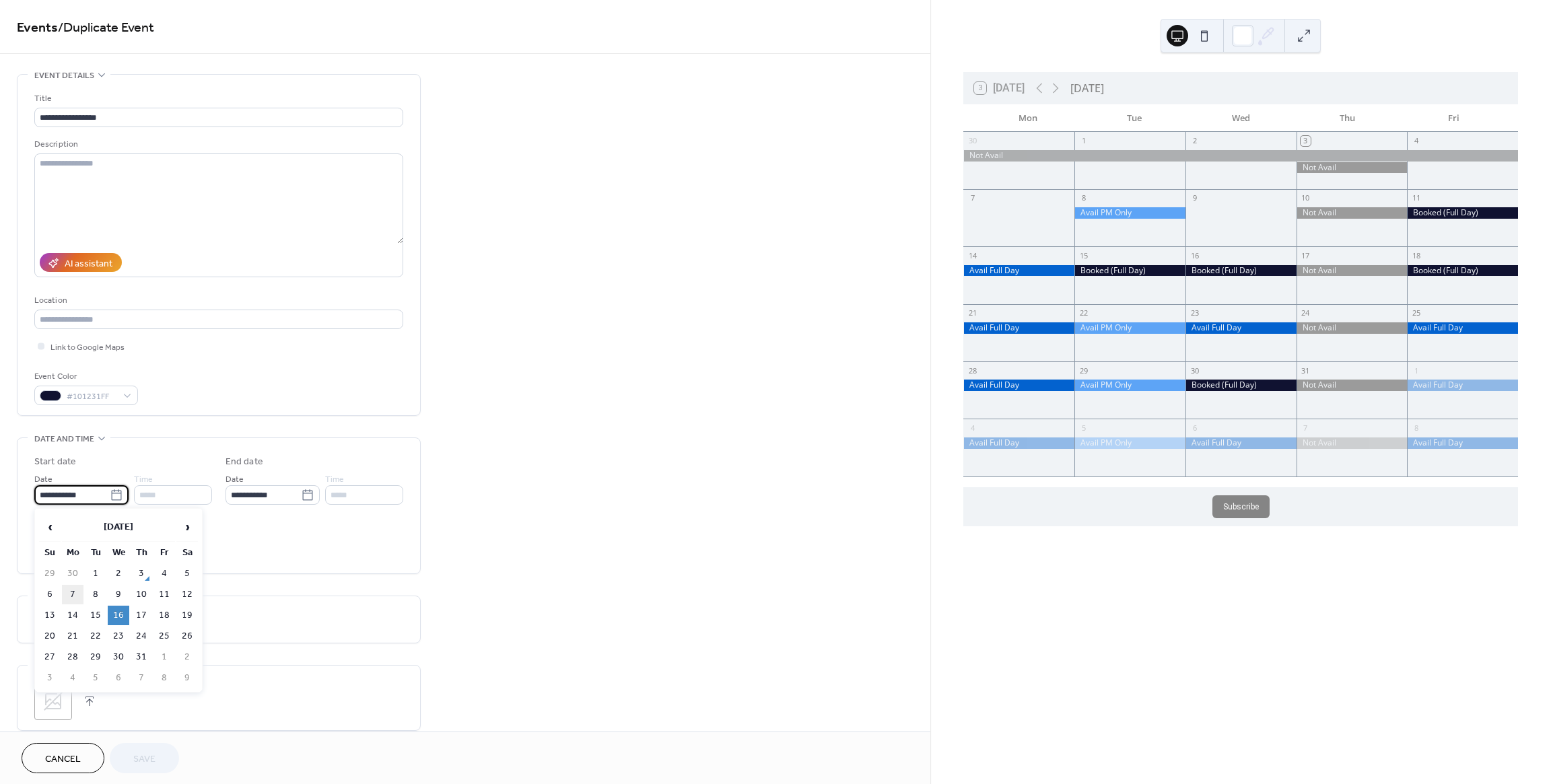 click on "7" at bounding box center [73, 594] 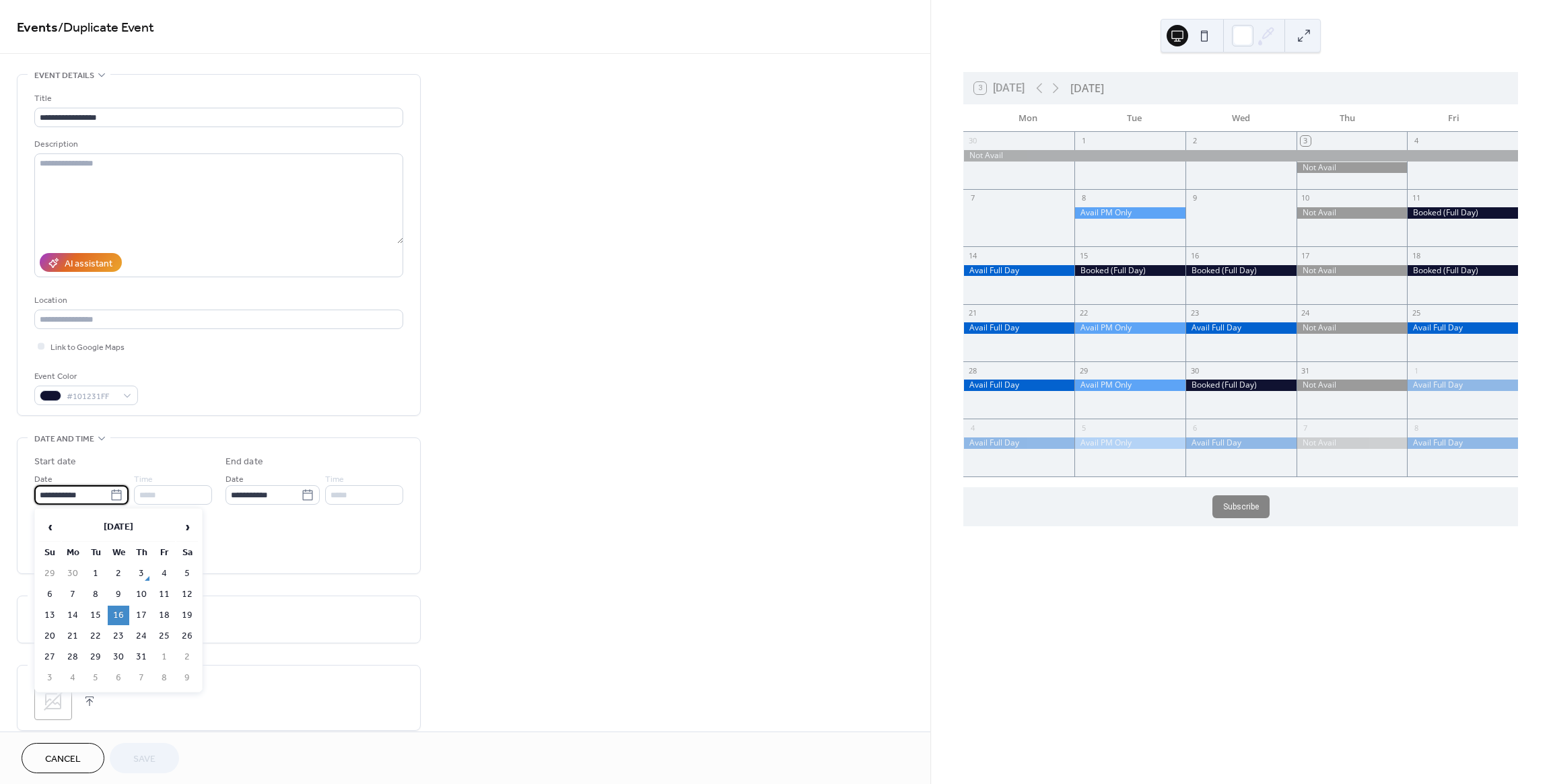 type on "**********" 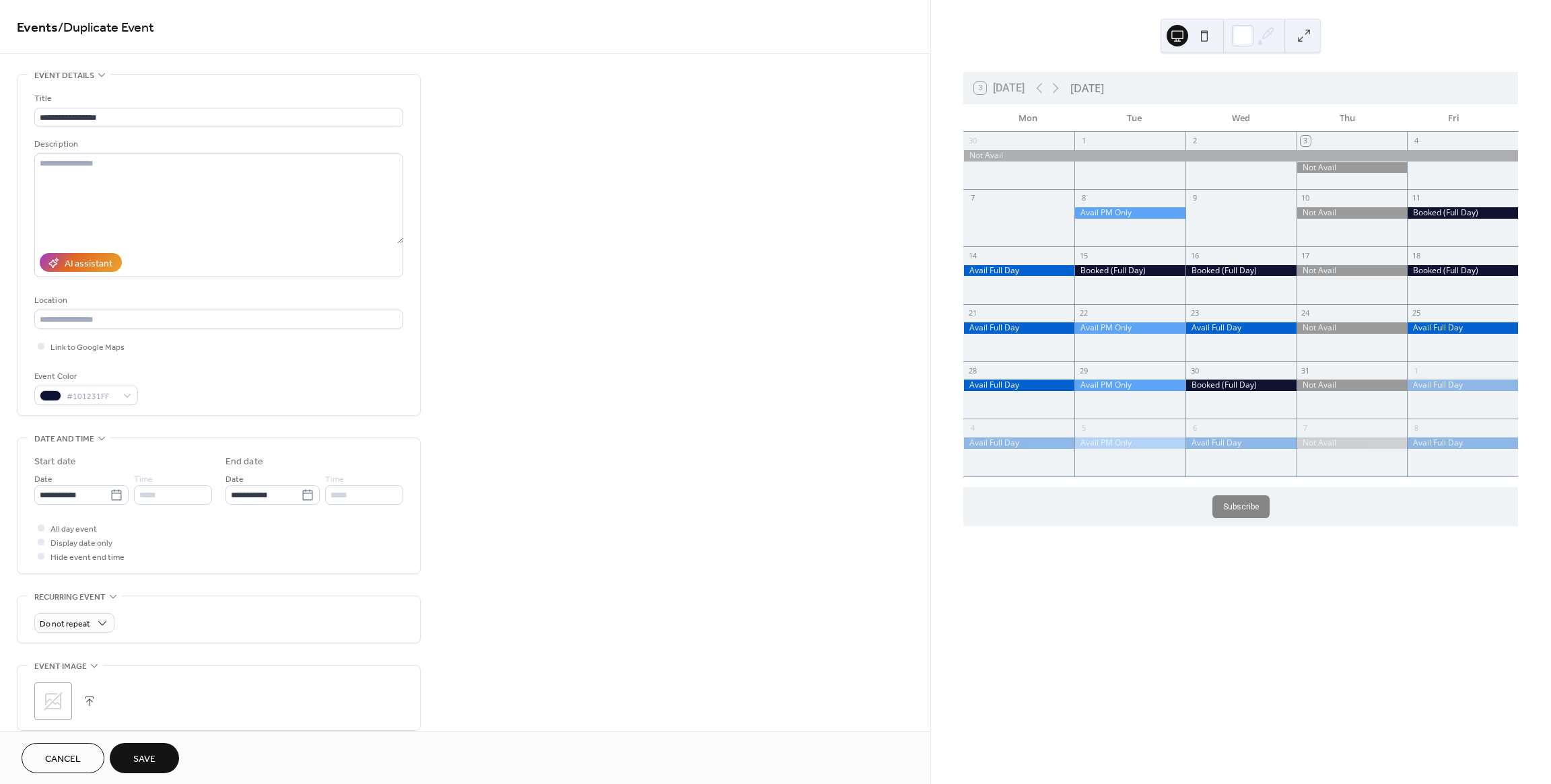 click on "Save" at bounding box center (144, 759) 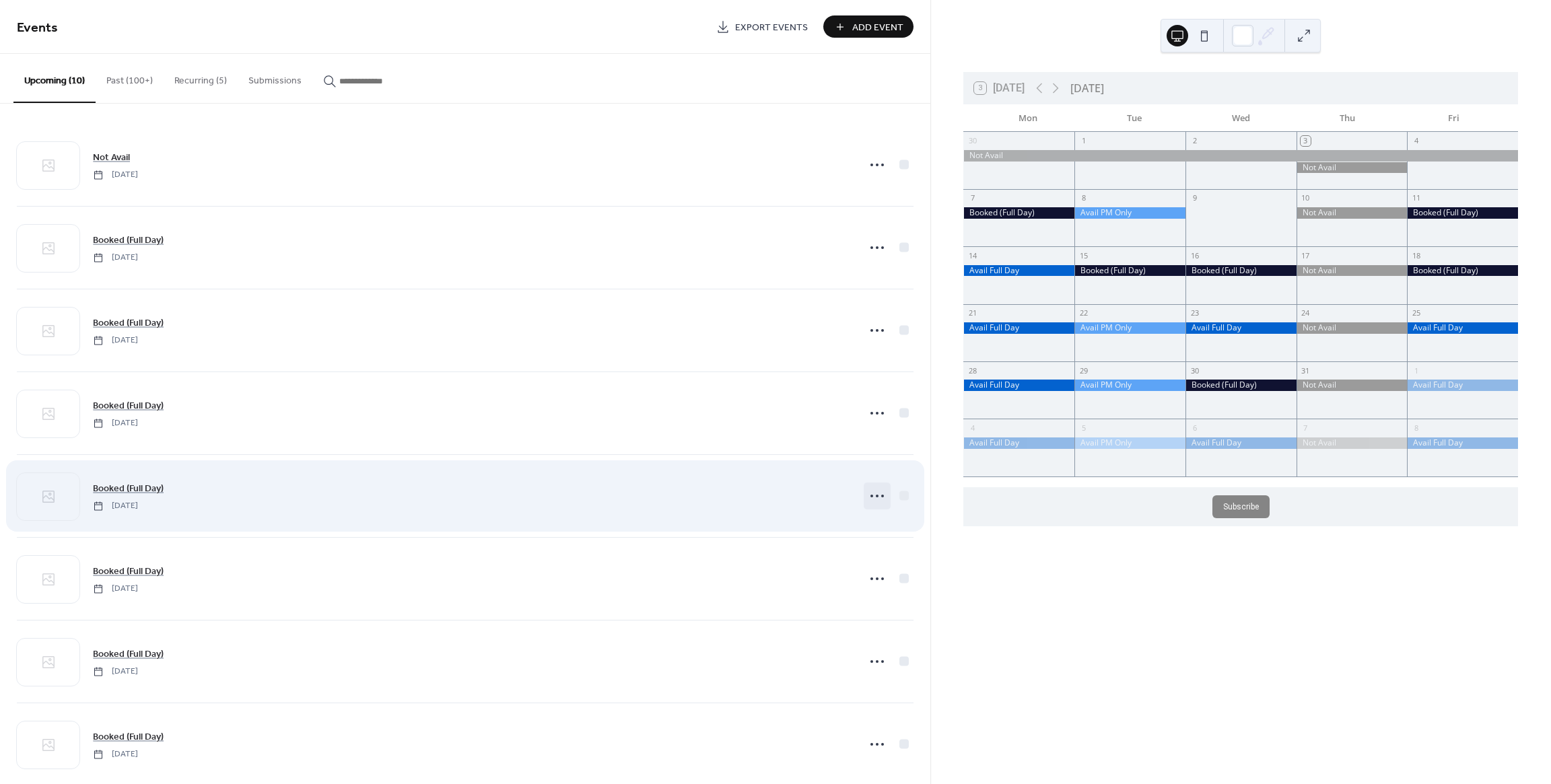 click 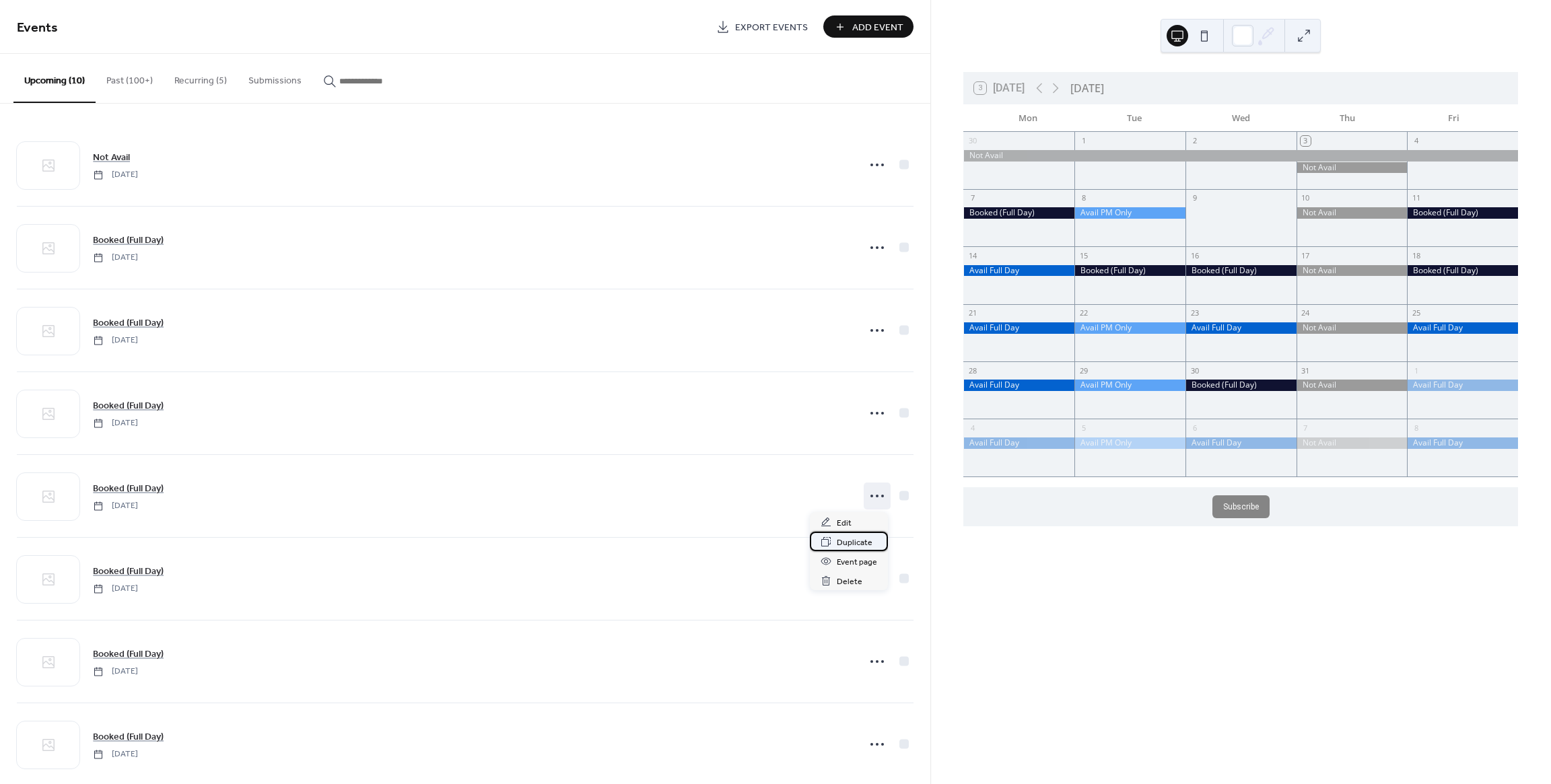 click on "Duplicate" at bounding box center [854, 542] 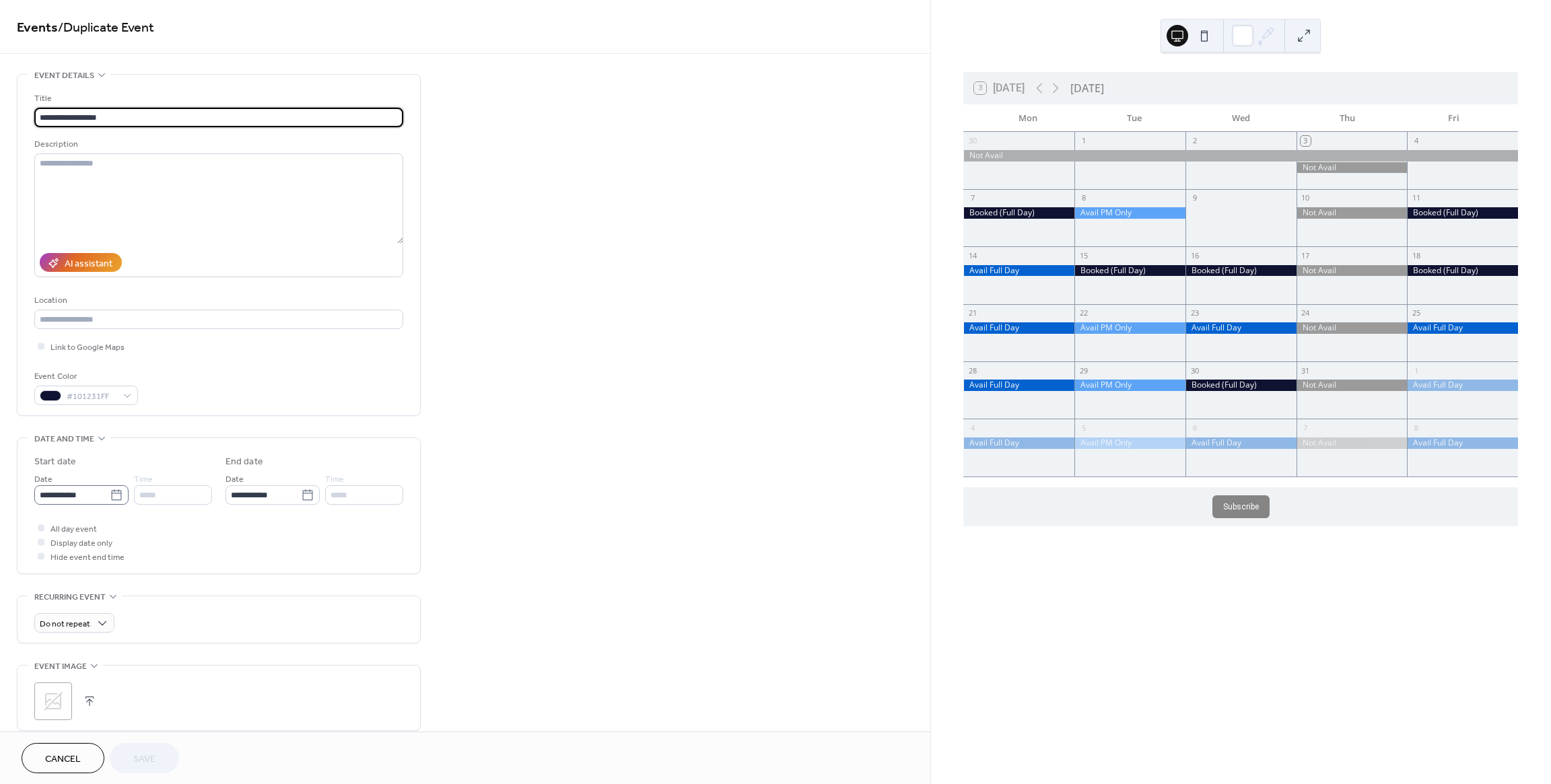click 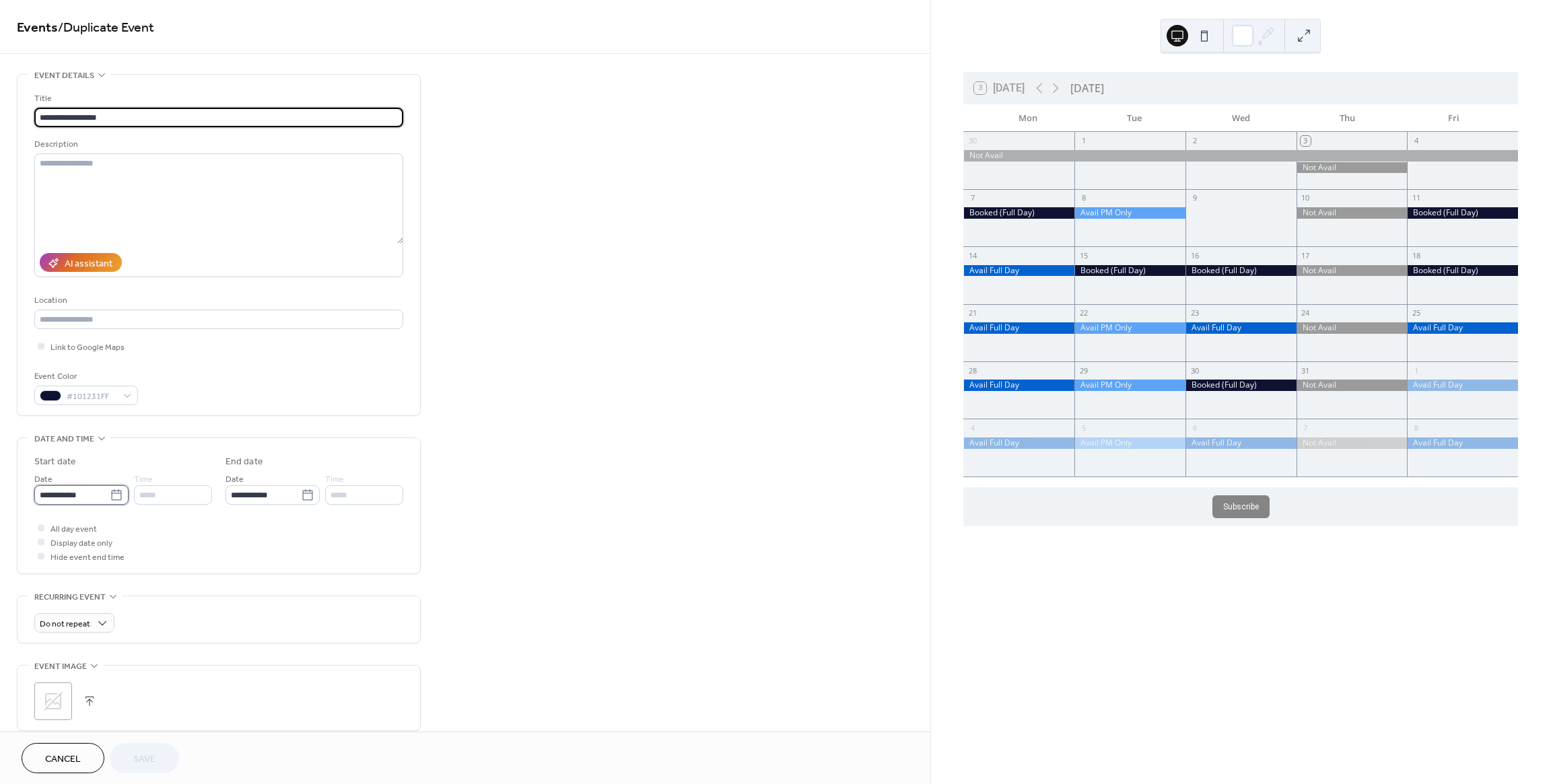 click on "**********" at bounding box center [72, 495] 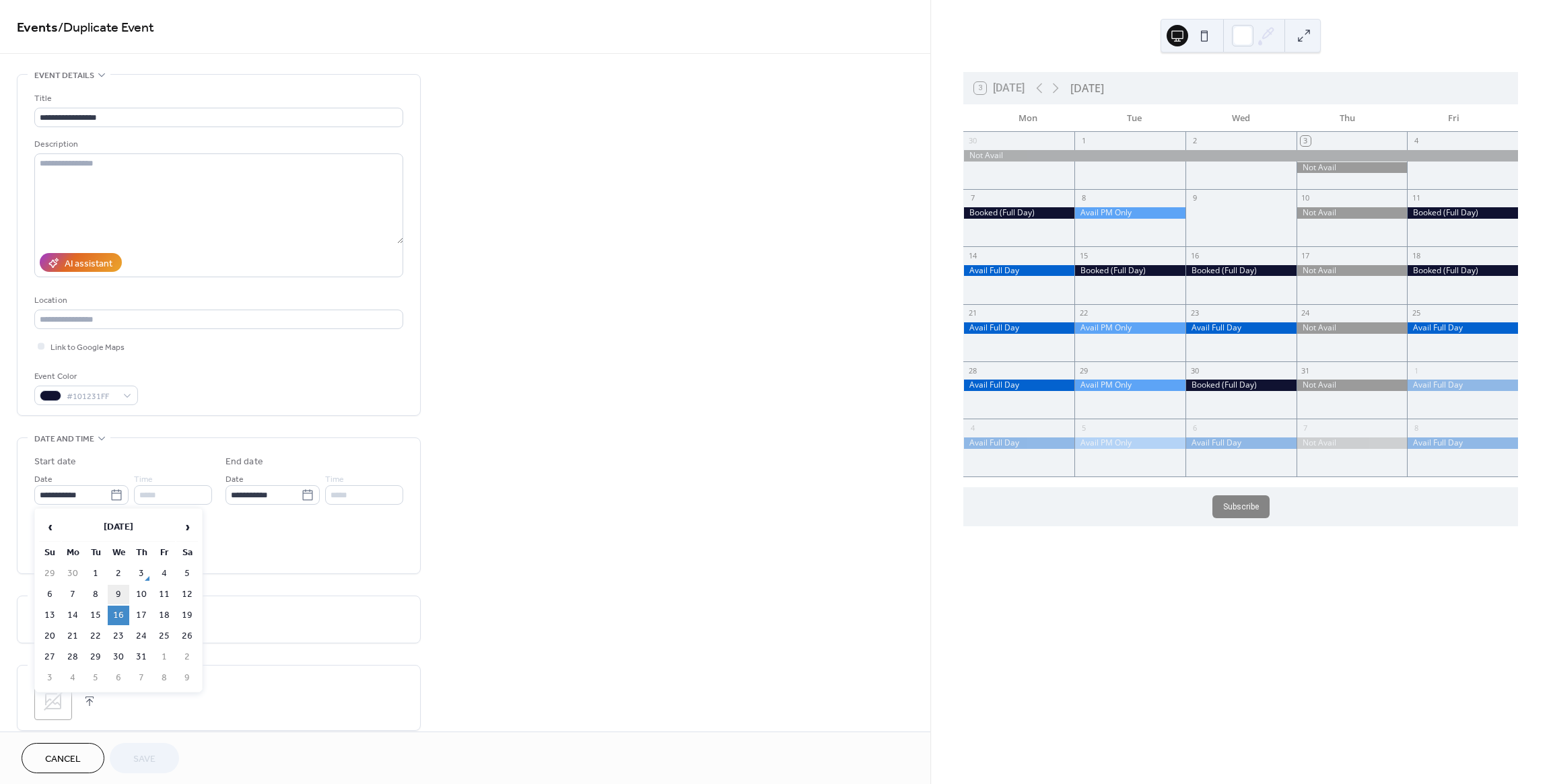 click on "9" at bounding box center [118, 594] 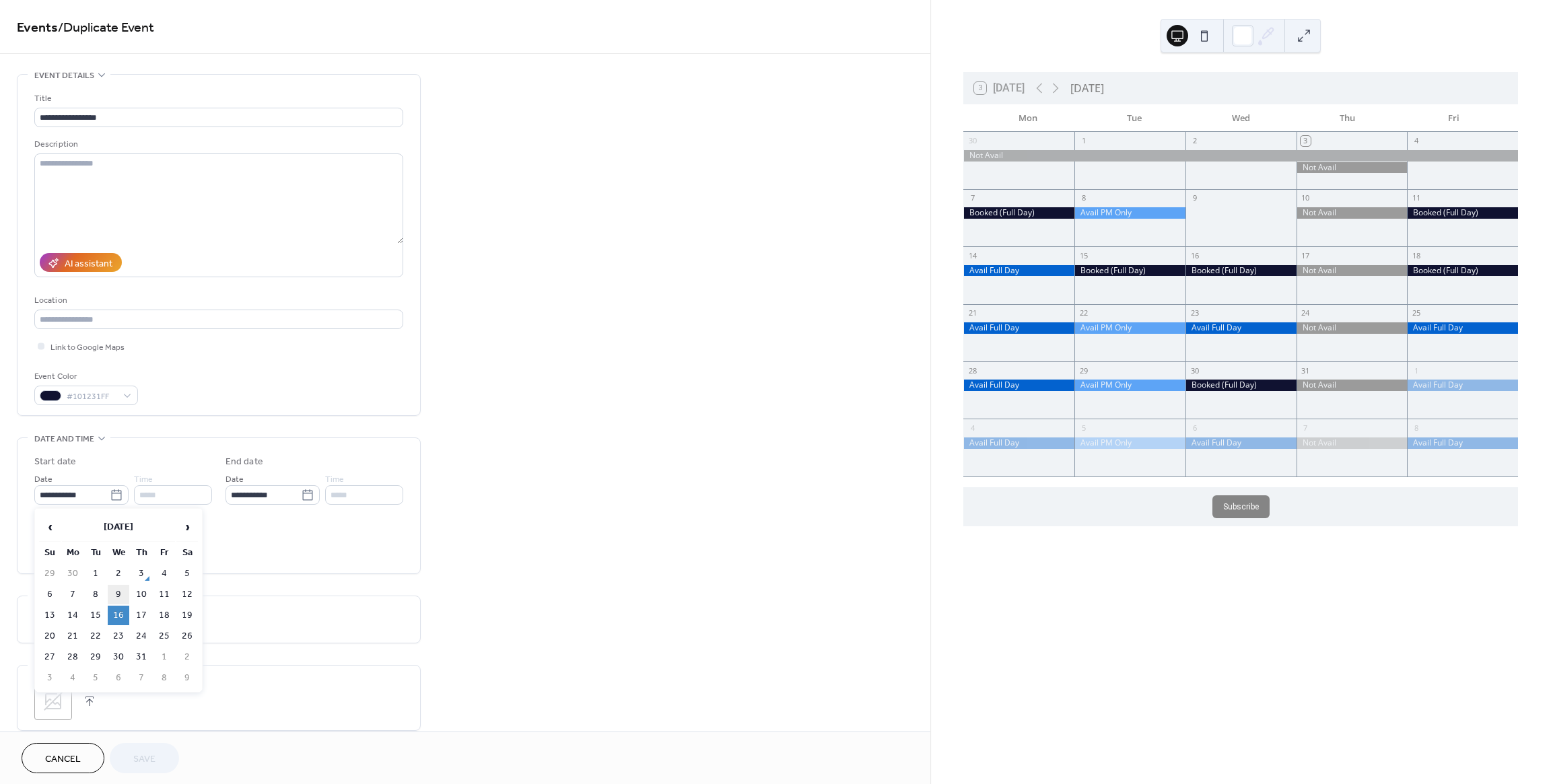 type on "**********" 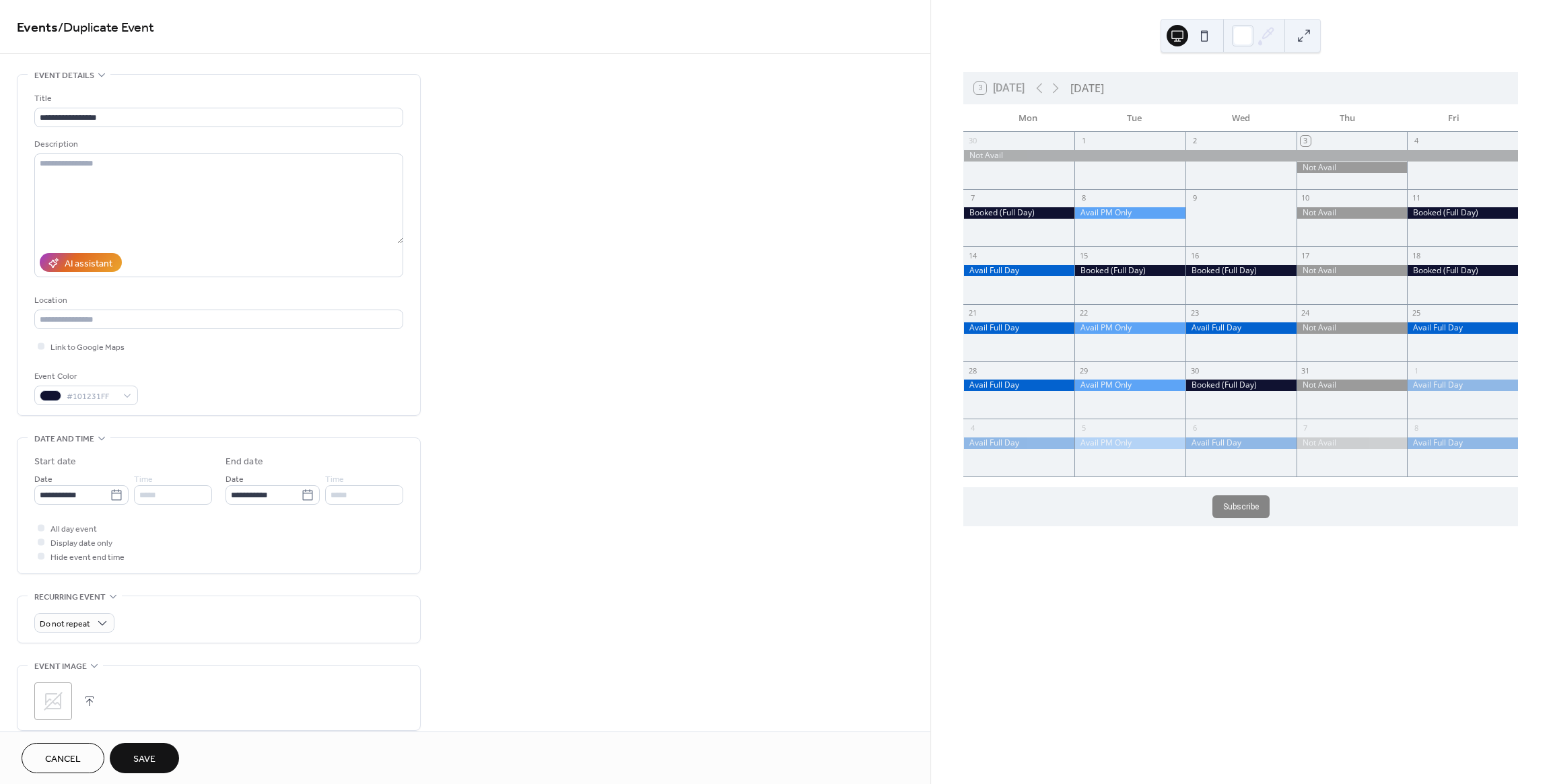 click on "Save" at bounding box center [144, 759] 